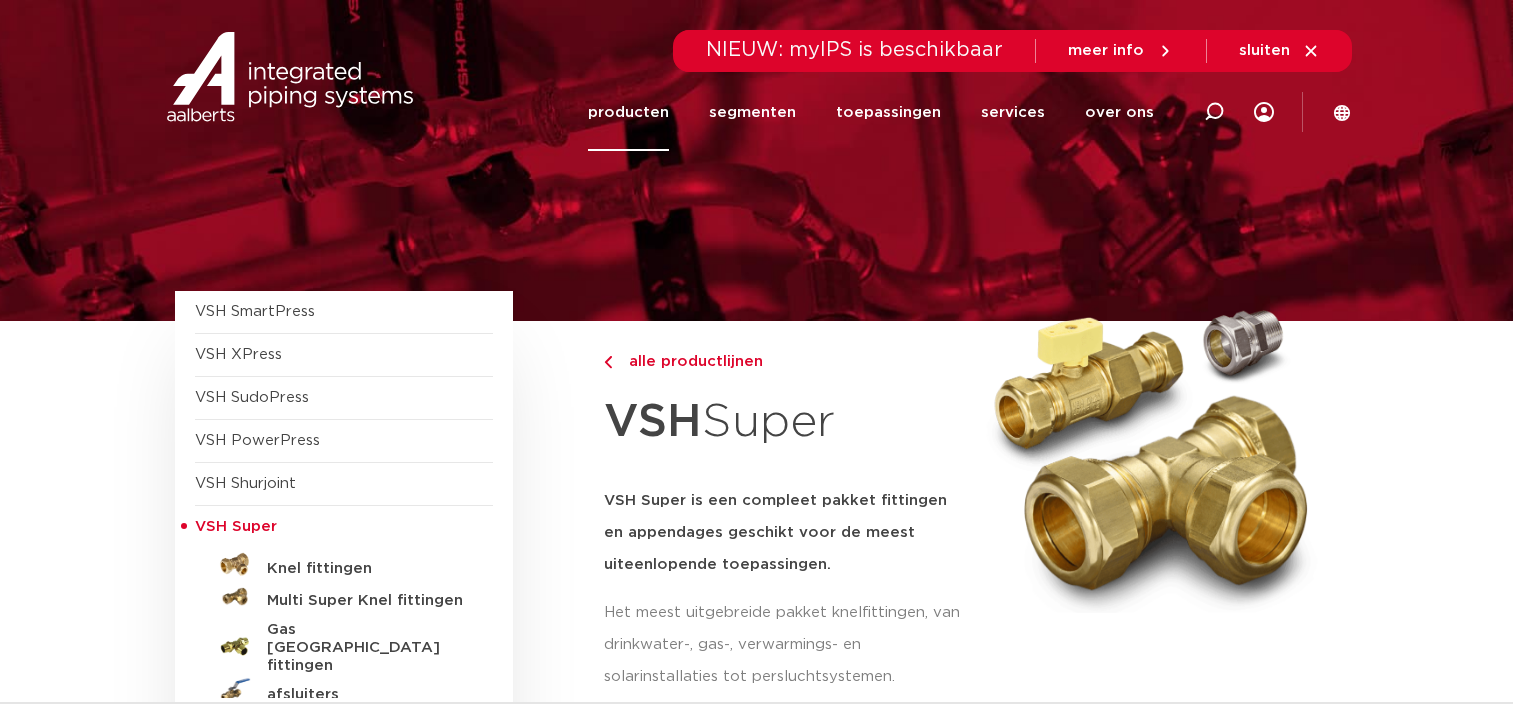 scroll, scrollTop: 0, scrollLeft: 0, axis: both 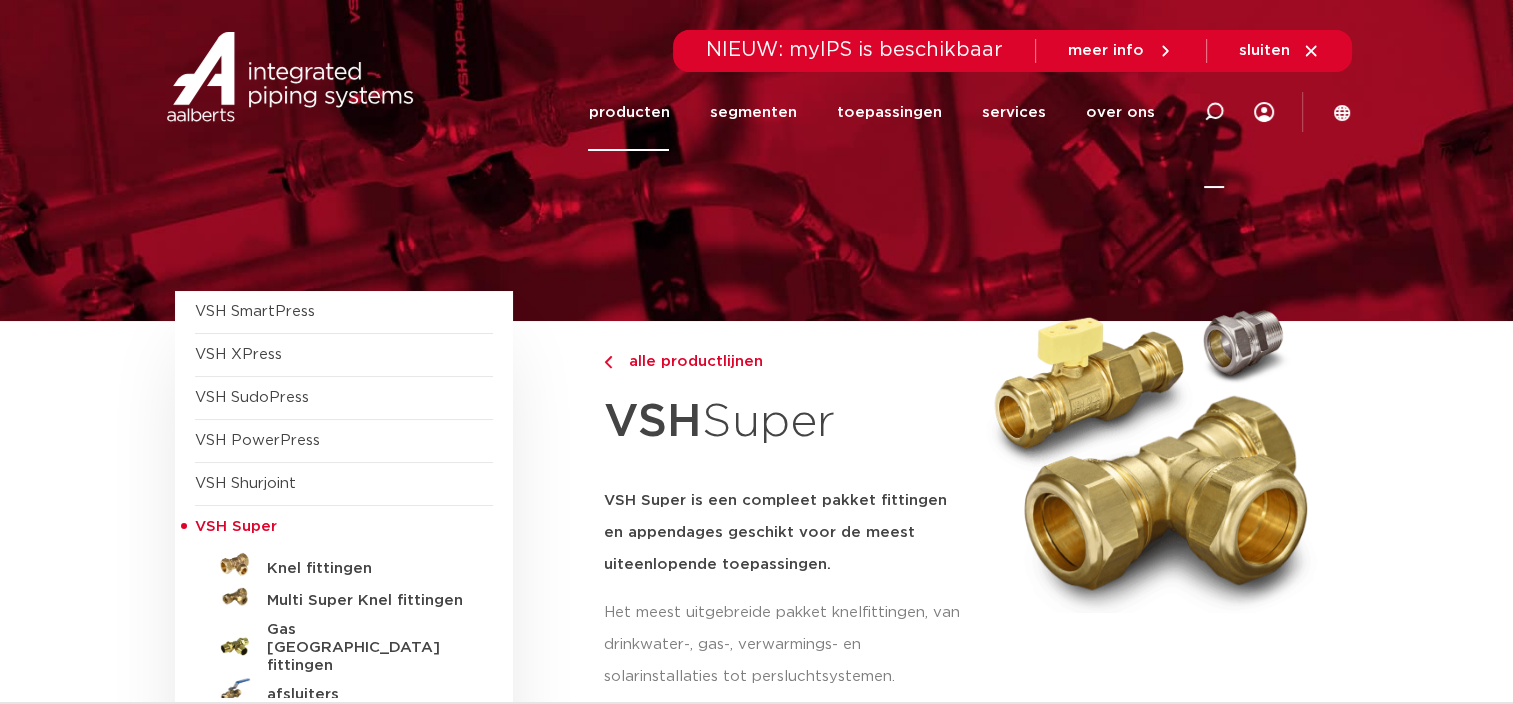 click 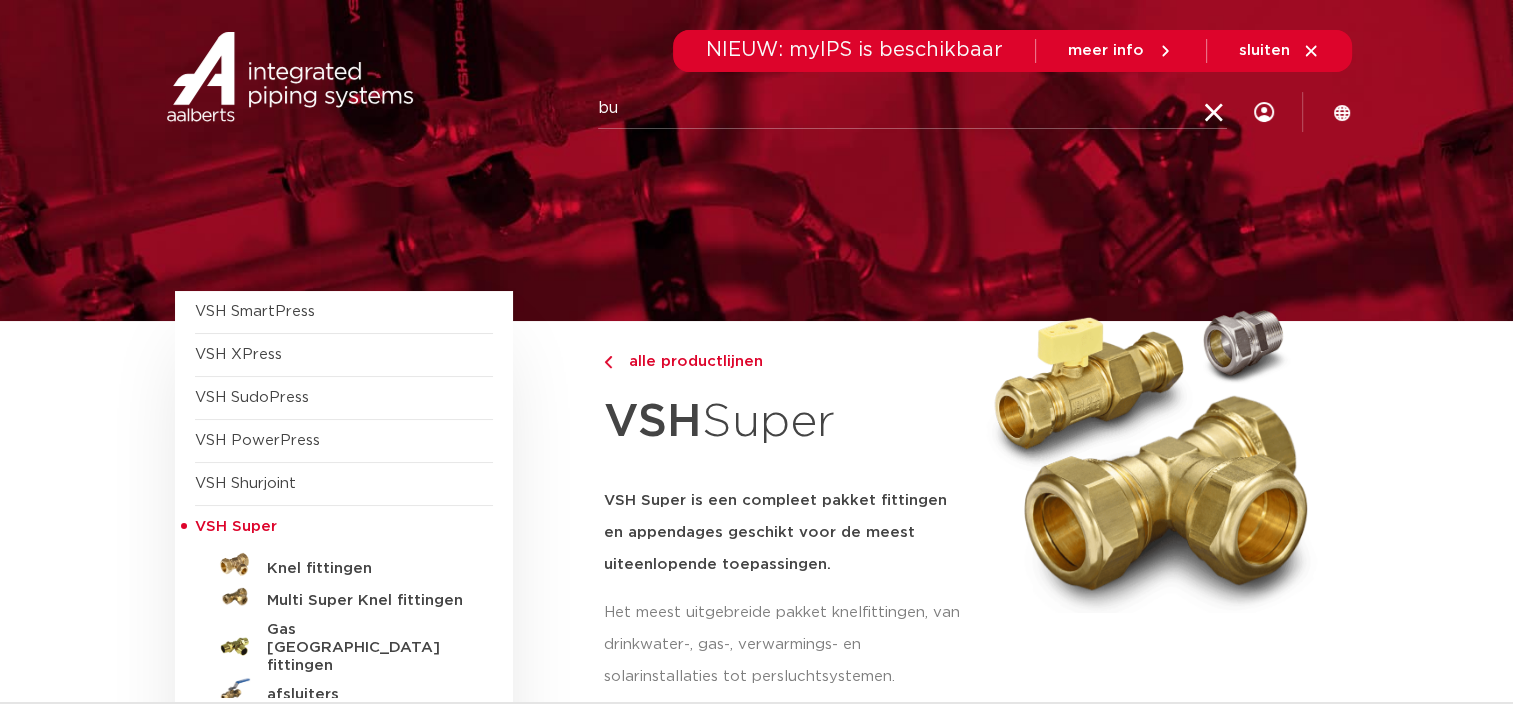 type on "b" 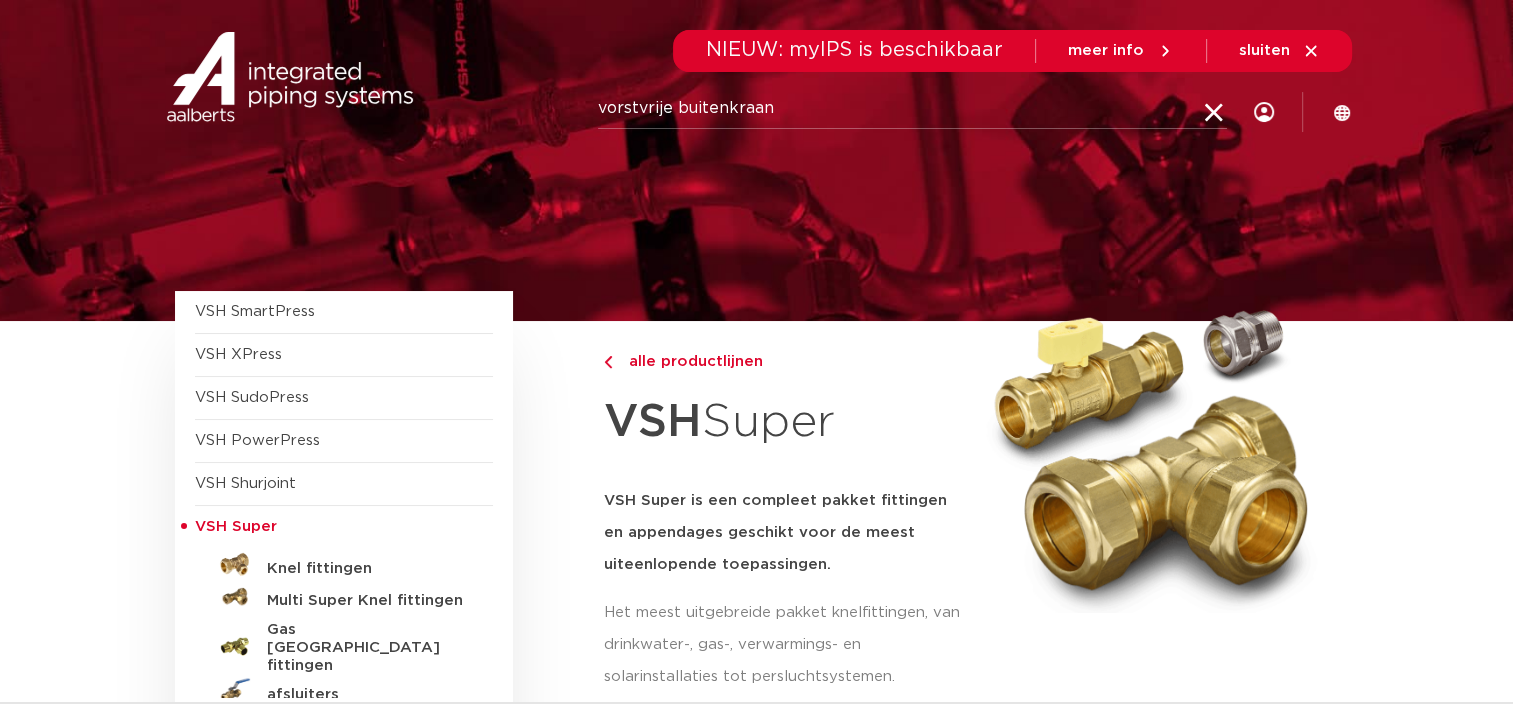 type on "vorstvrije buitenkraan" 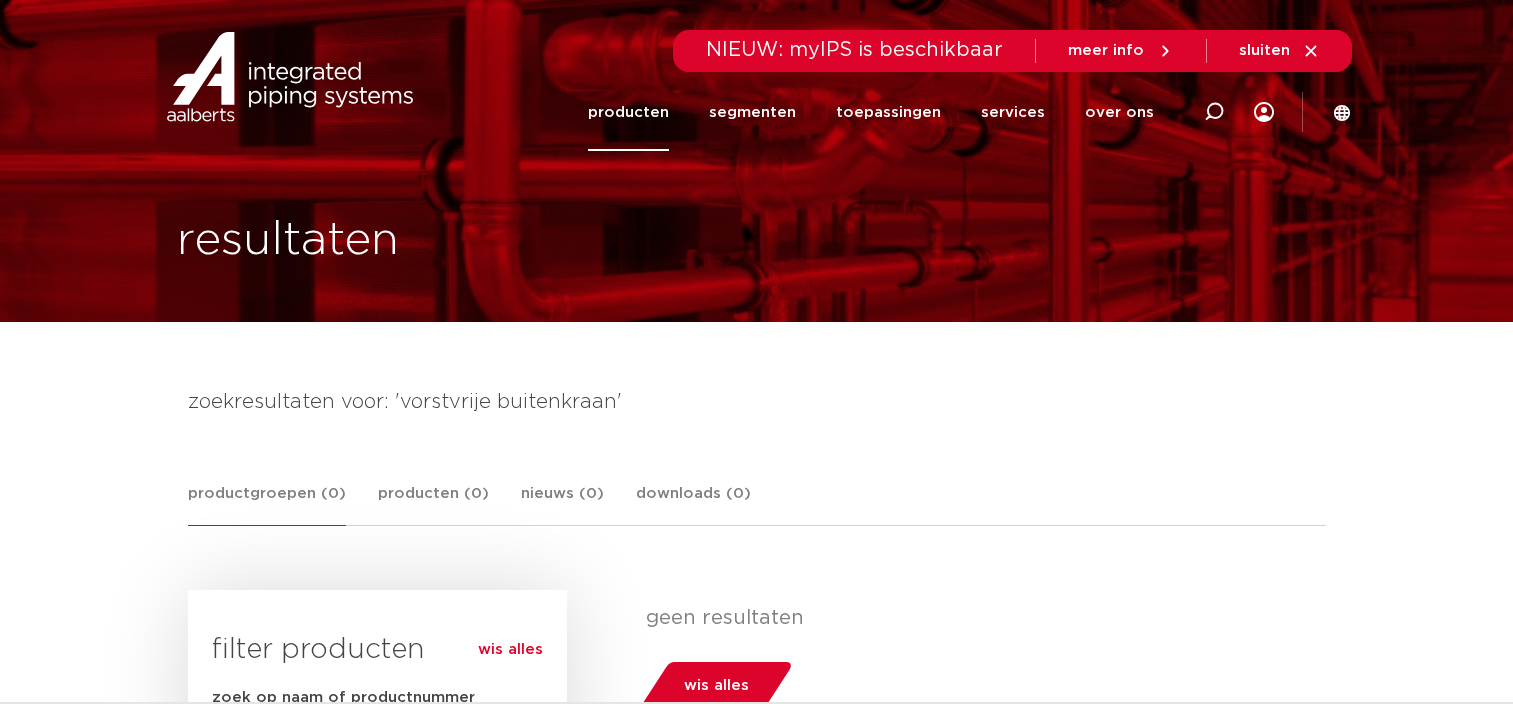 scroll, scrollTop: 0, scrollLeft: 0, axis: both 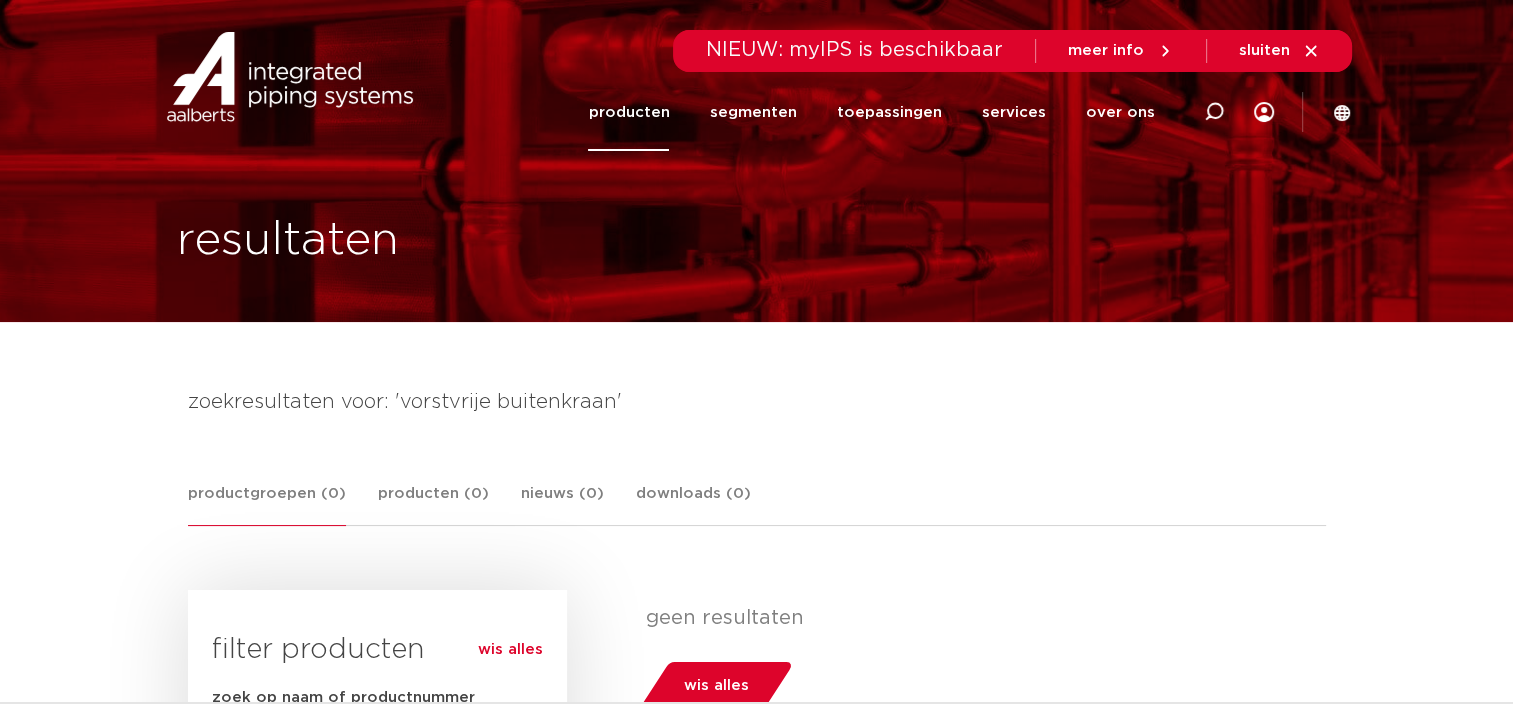 click on "producten" 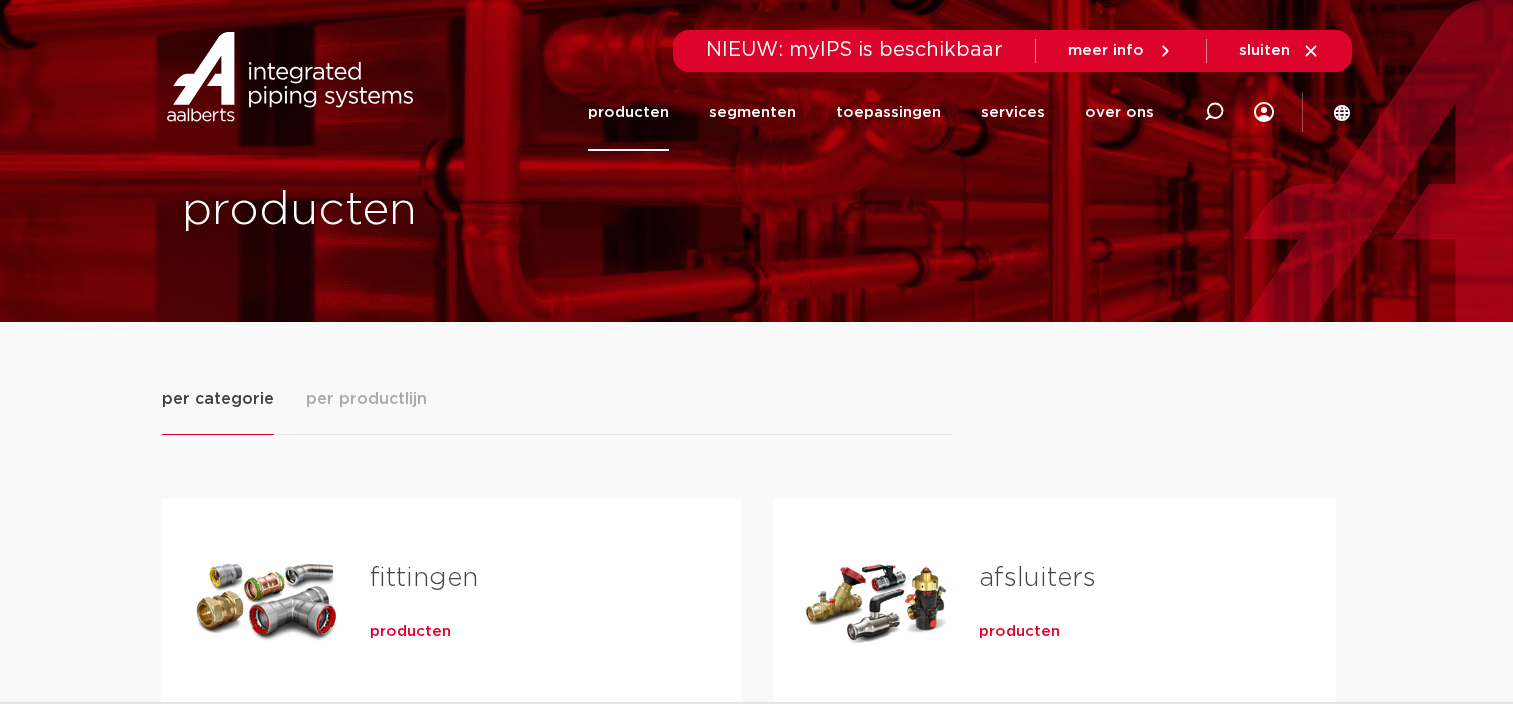 scroll, scrollTop: 0, scrollLeft: 0, axis: both 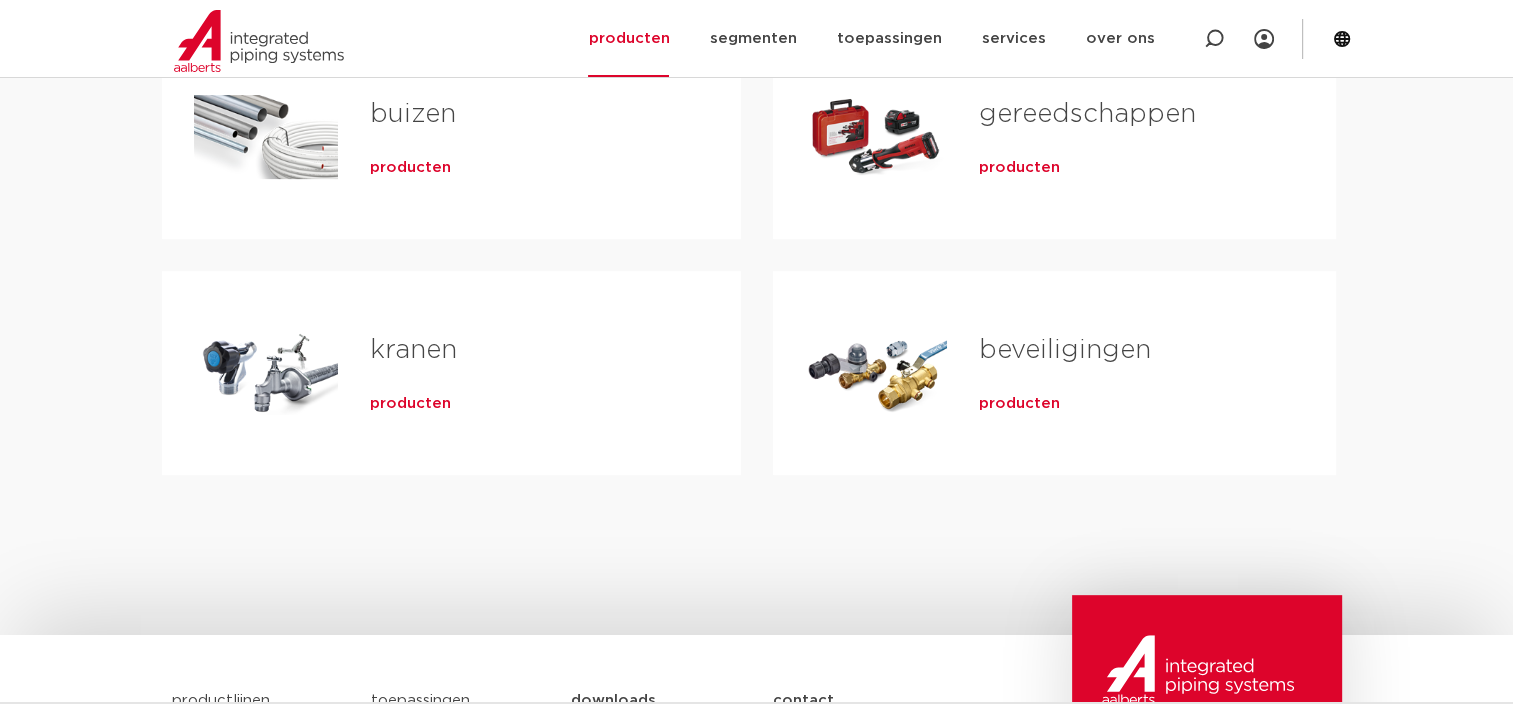 click on "producten" at bounding box center [410, 404] 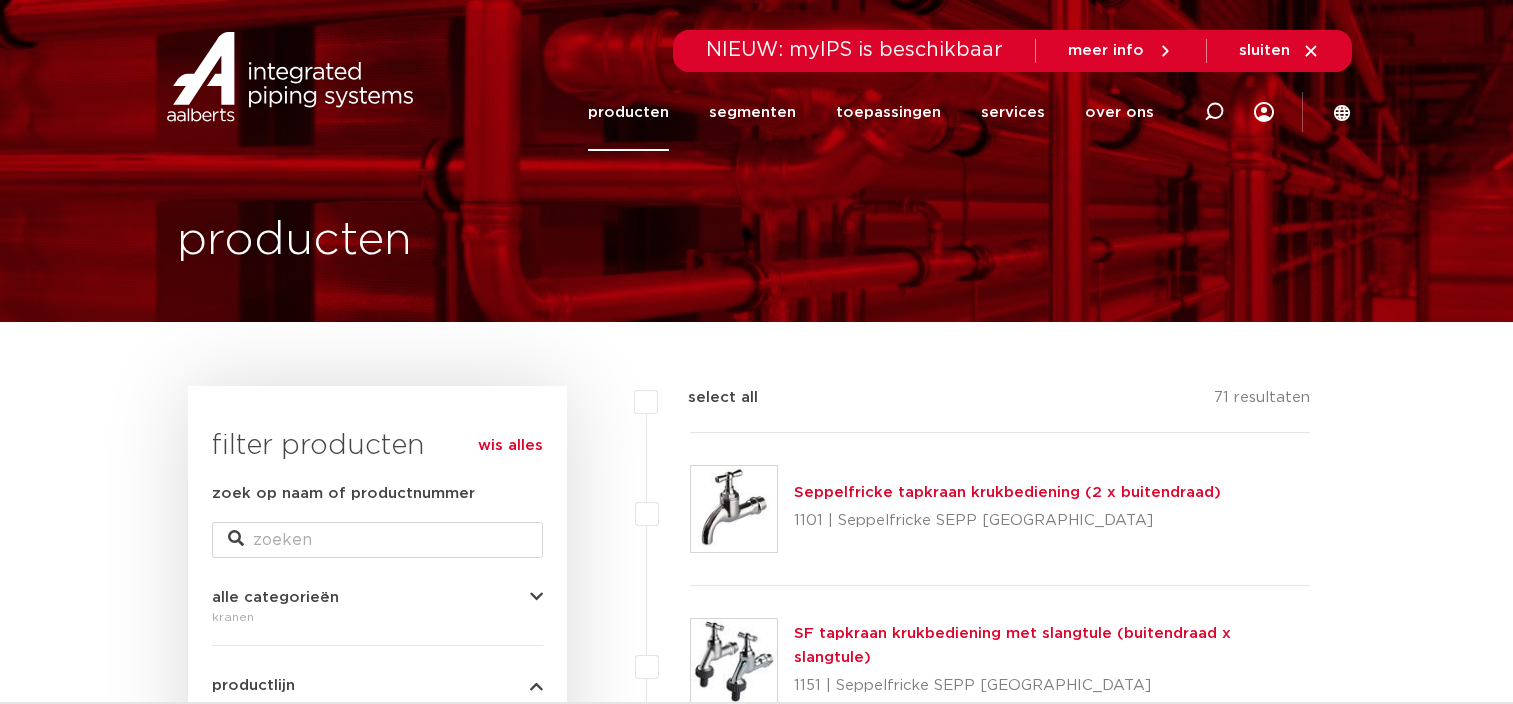 scroll, scrollTop: 0, scrollLeft: 0, axis: both 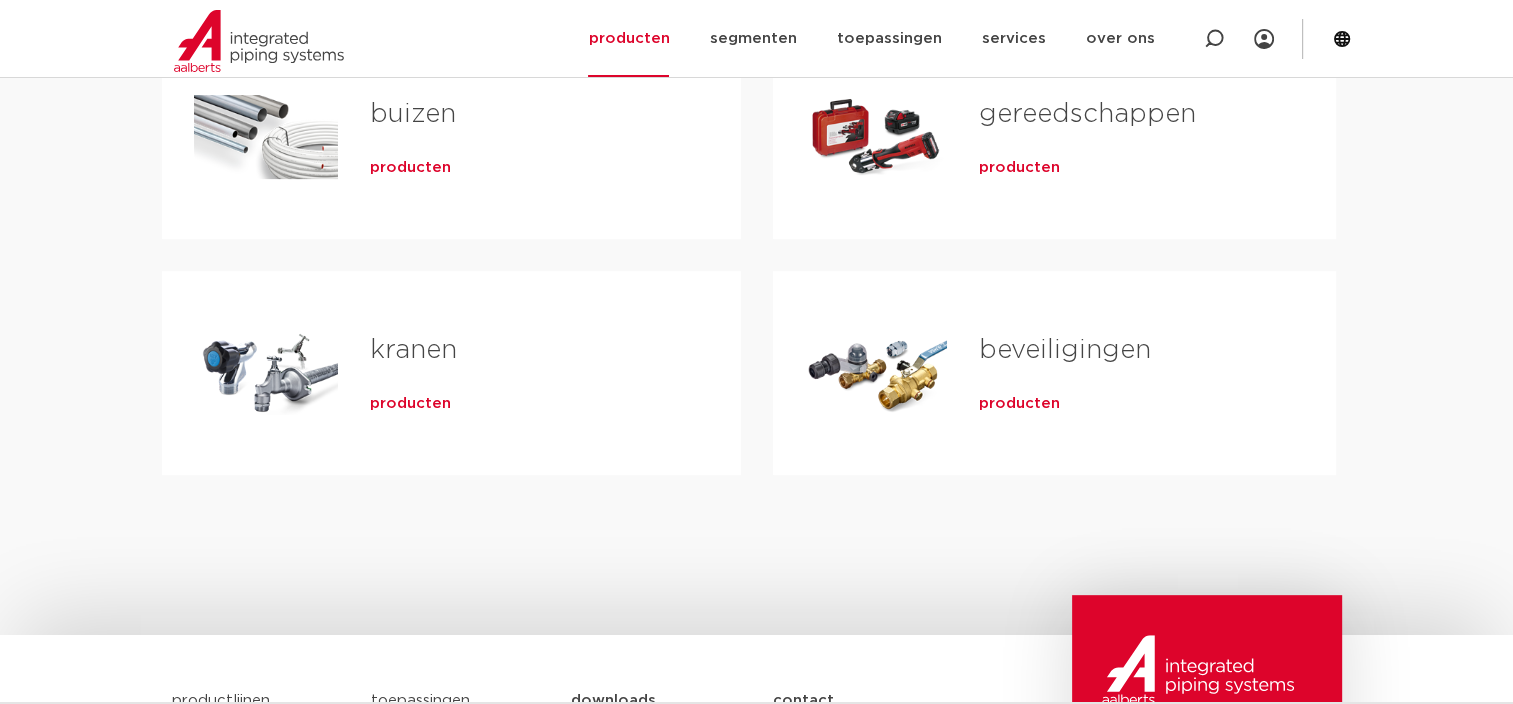 click on "kranen" at bounding box center (413, 350) 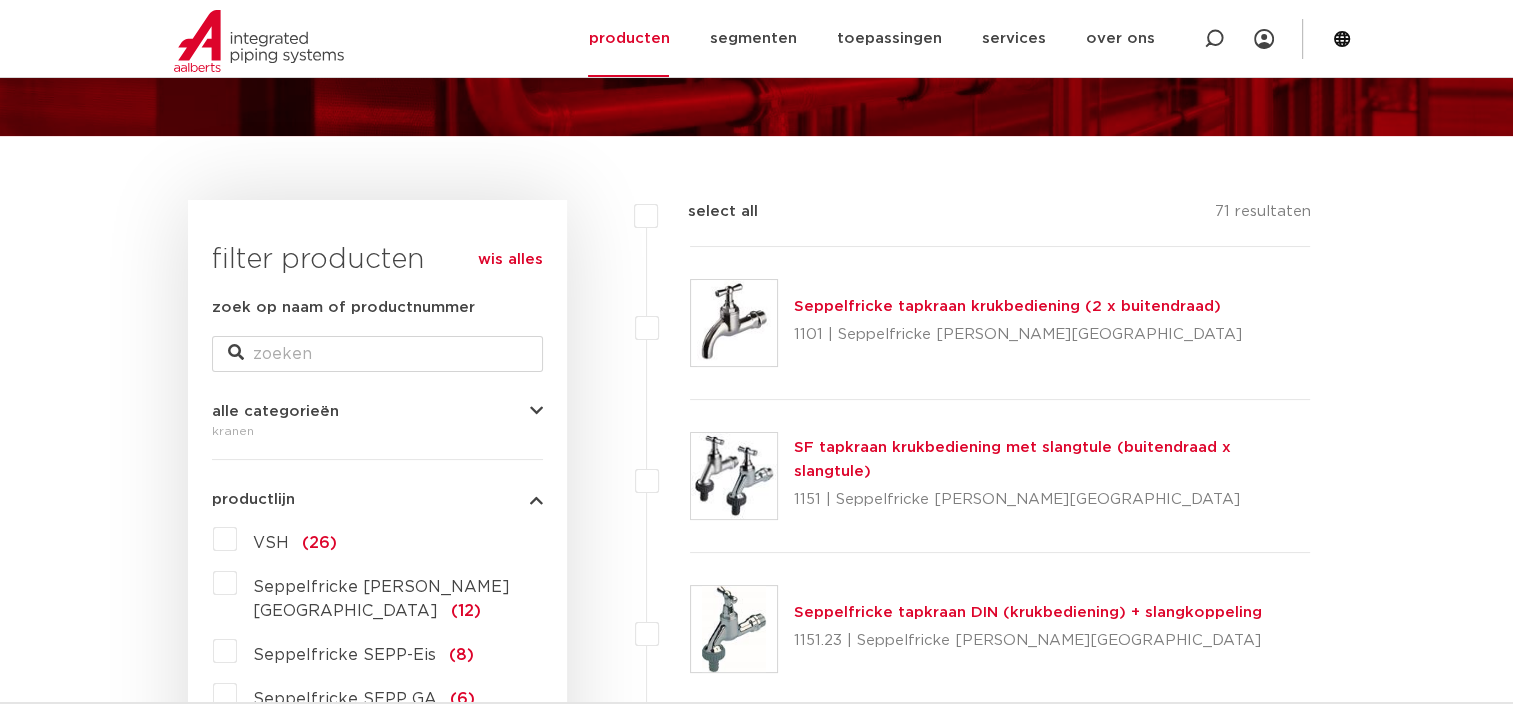 scroll, scrollTop: 200, scrollLeft: 0, axis: vertical 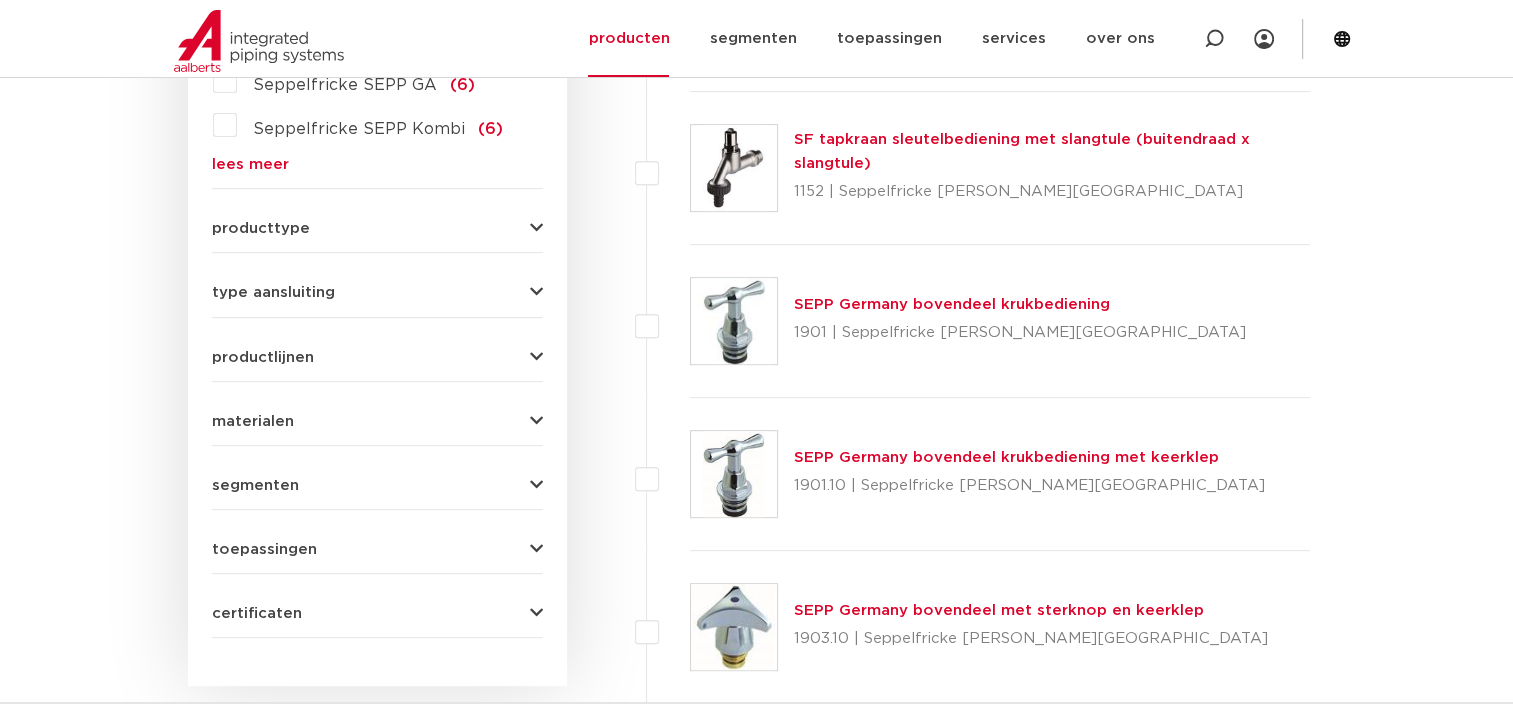 click at bounding box center [536, 549] 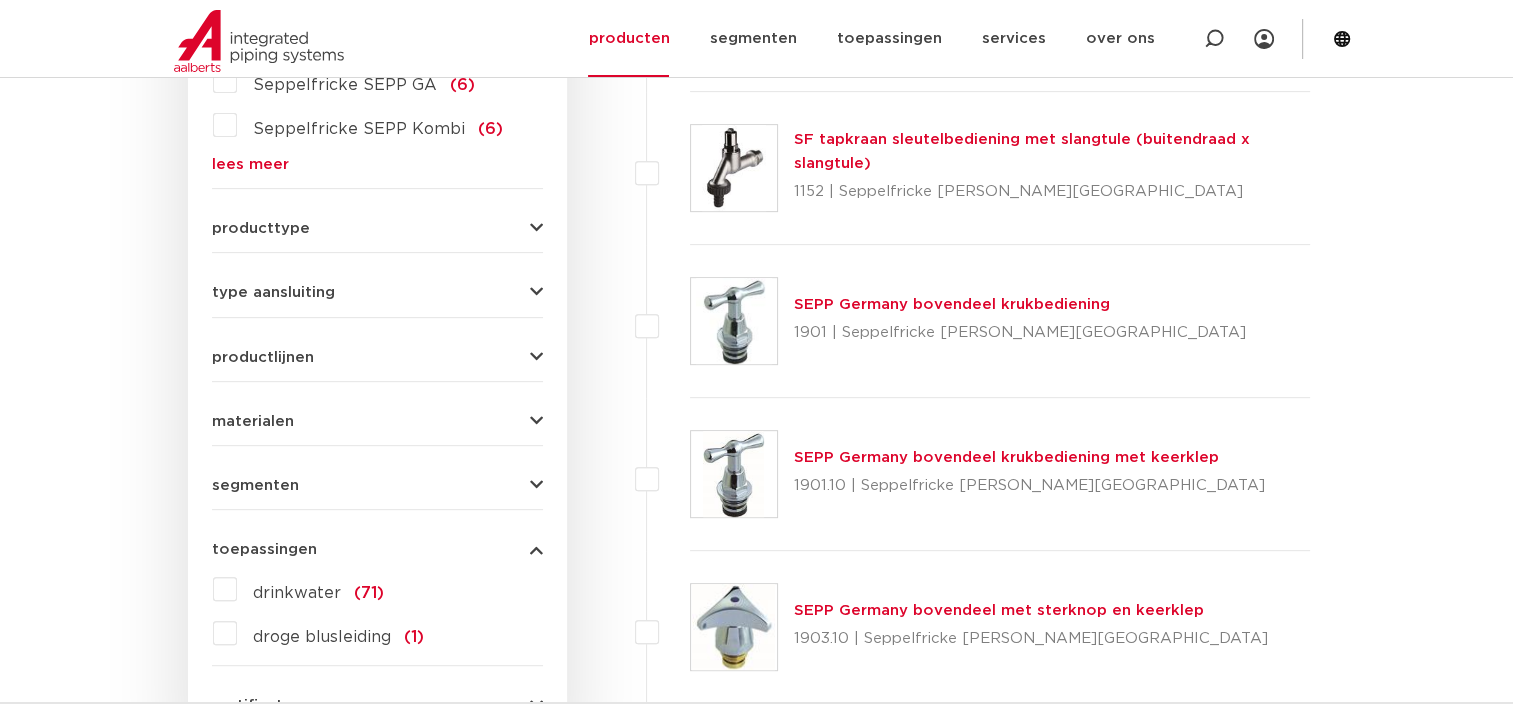 scroll, scrollTop: 900, scrollLeft: 0, axis: vertical 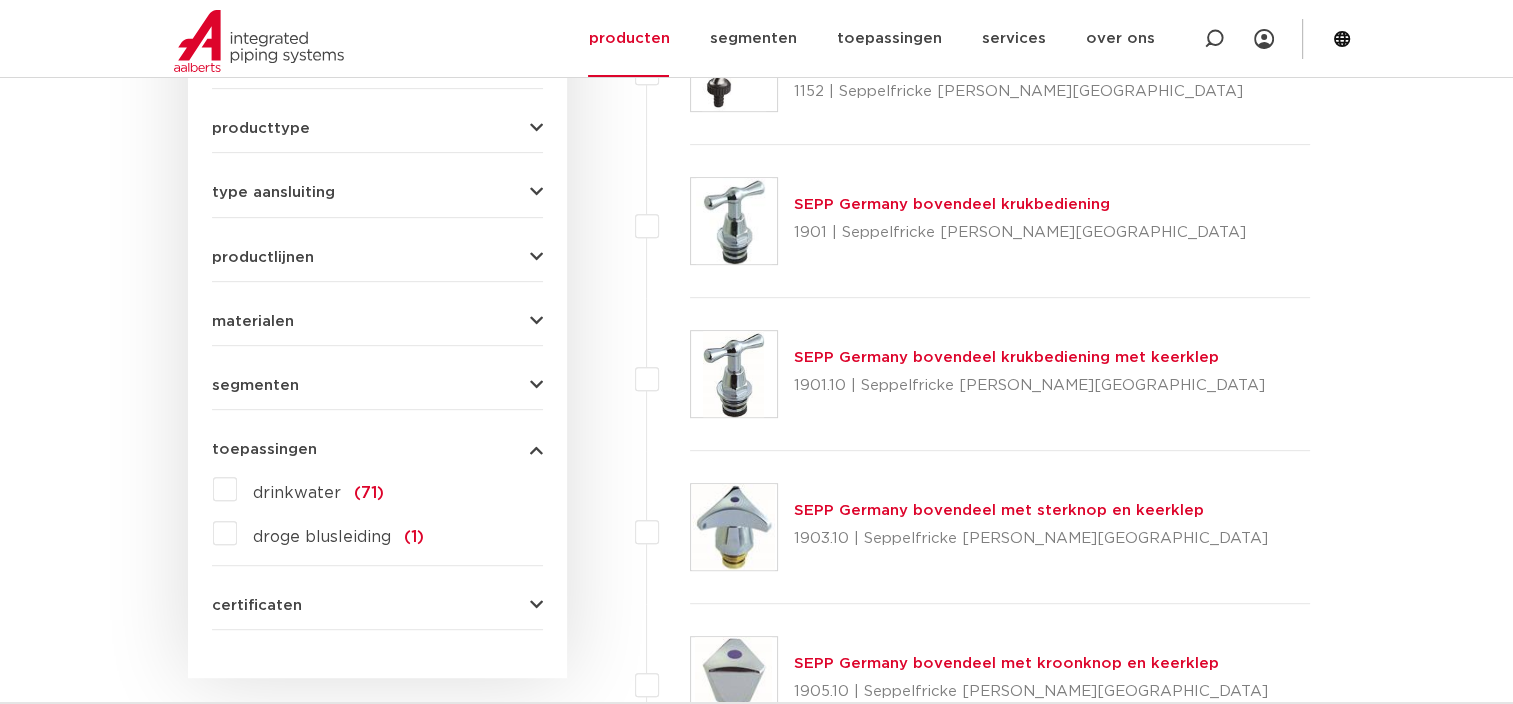 click at bounding box center (536, 449) 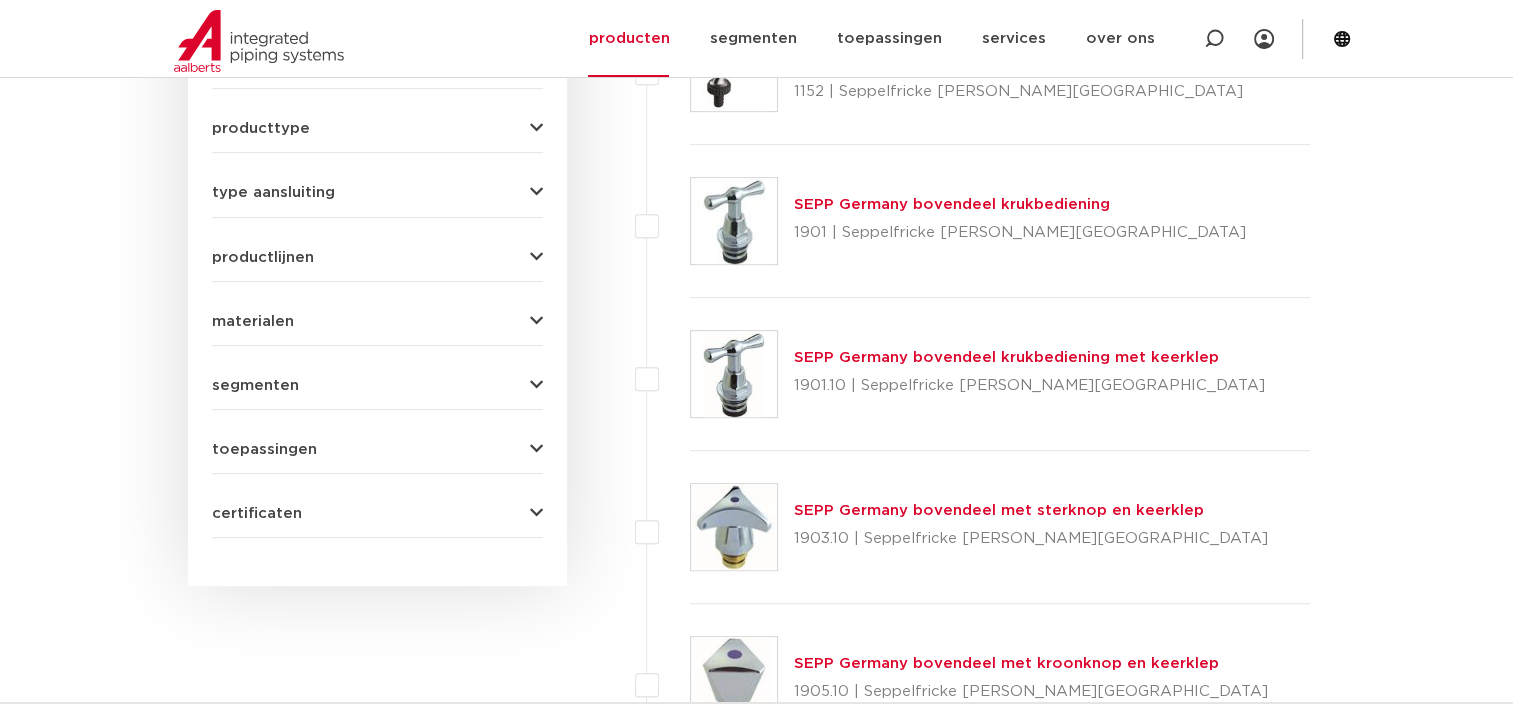 click at bounding box center [536, 385] 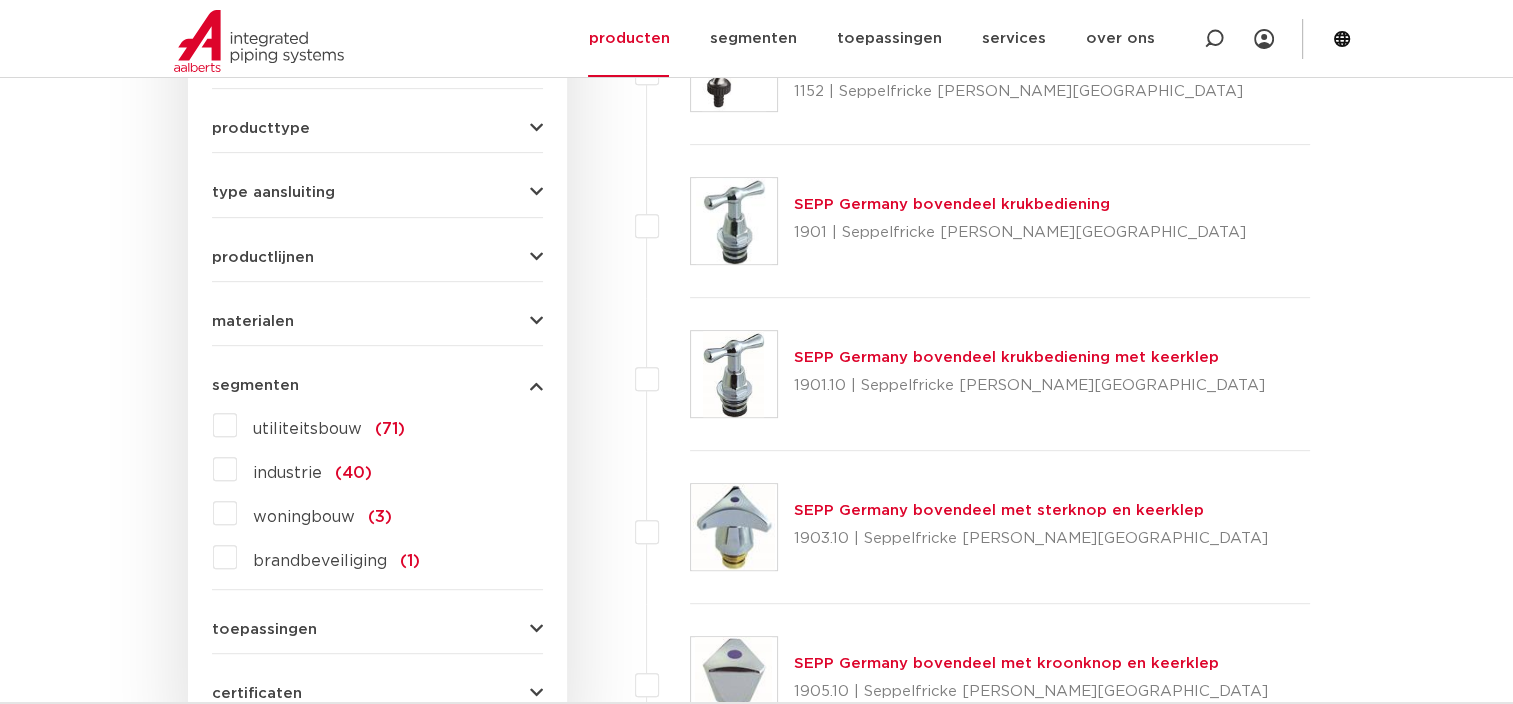 click on "segmenten" at bounding box center [377, 385] 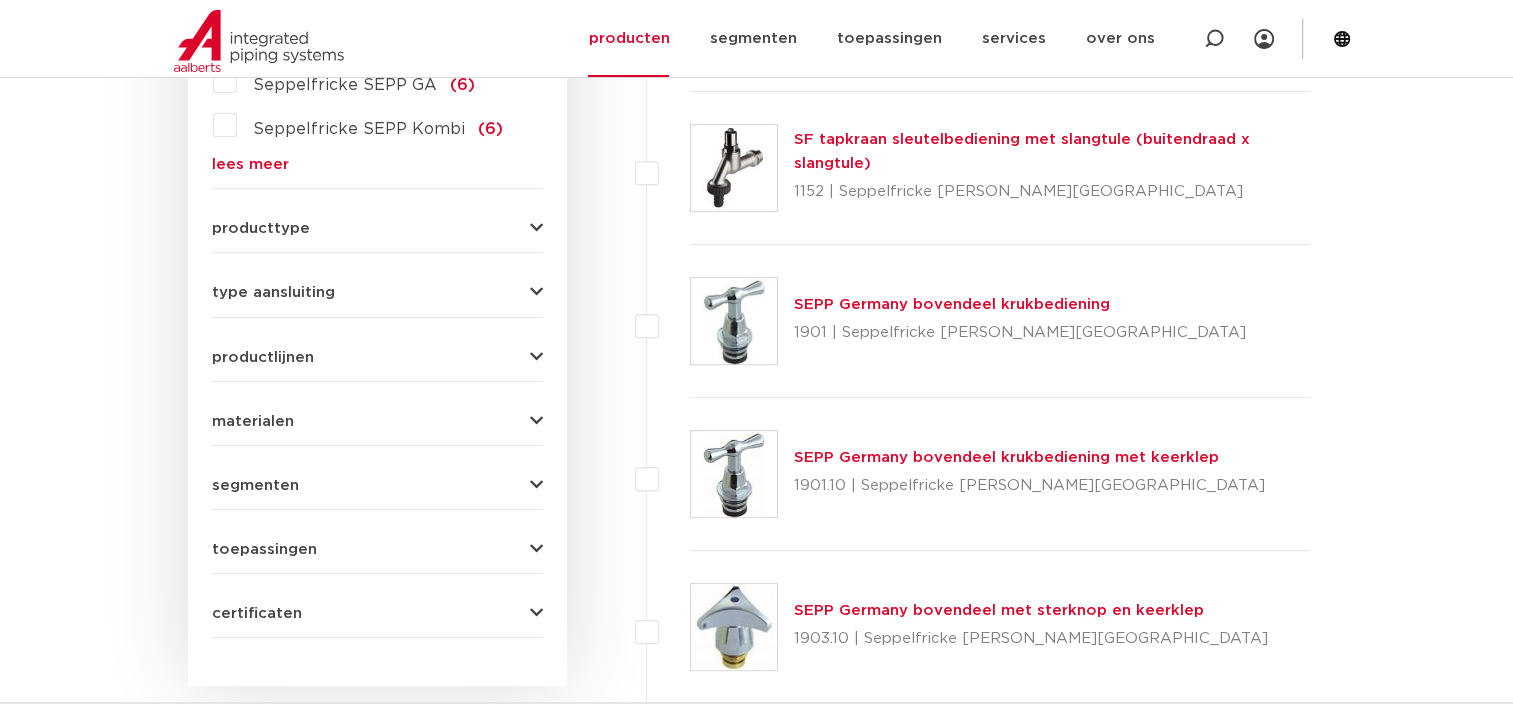 scroll, scrollTop: 700, scrollLeft: 0, axis: vertical 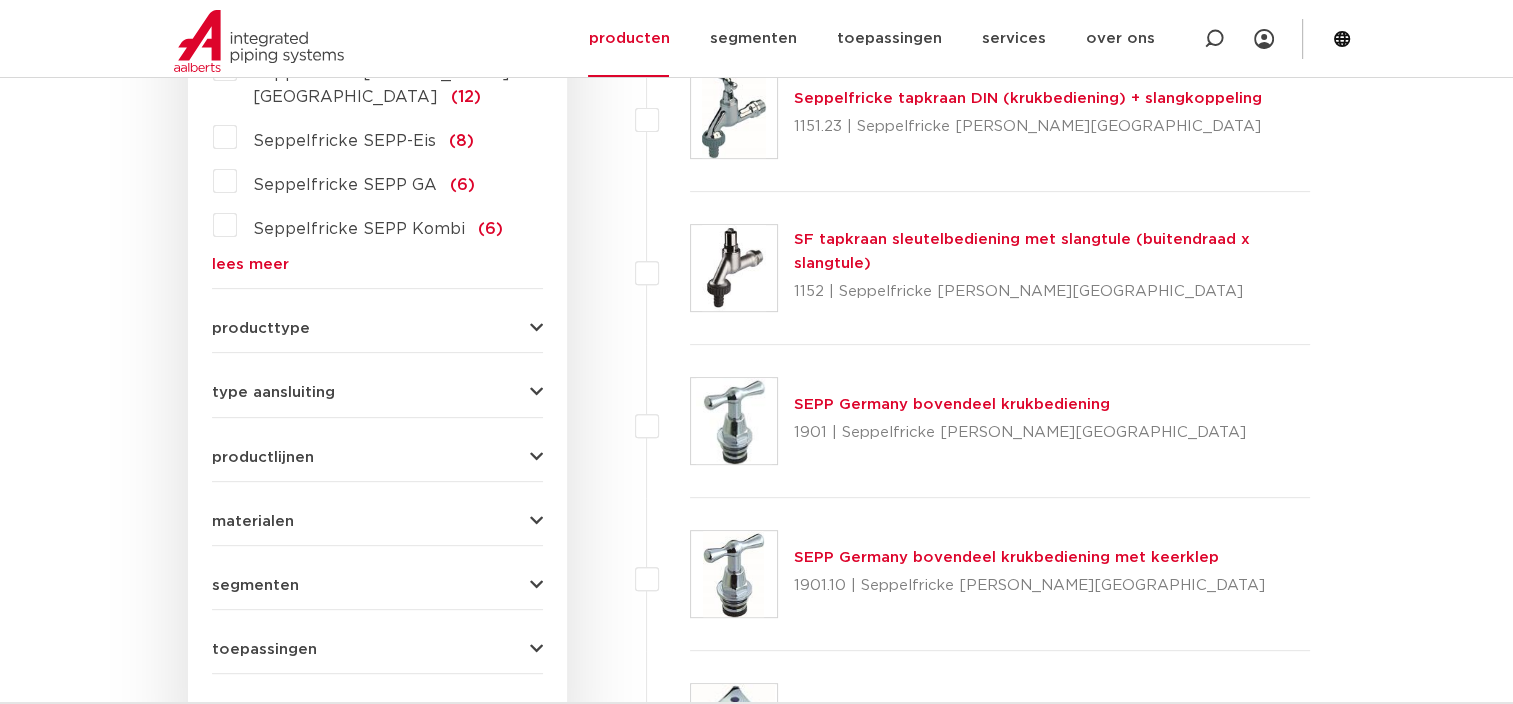 click at bounding box center [536, 392] 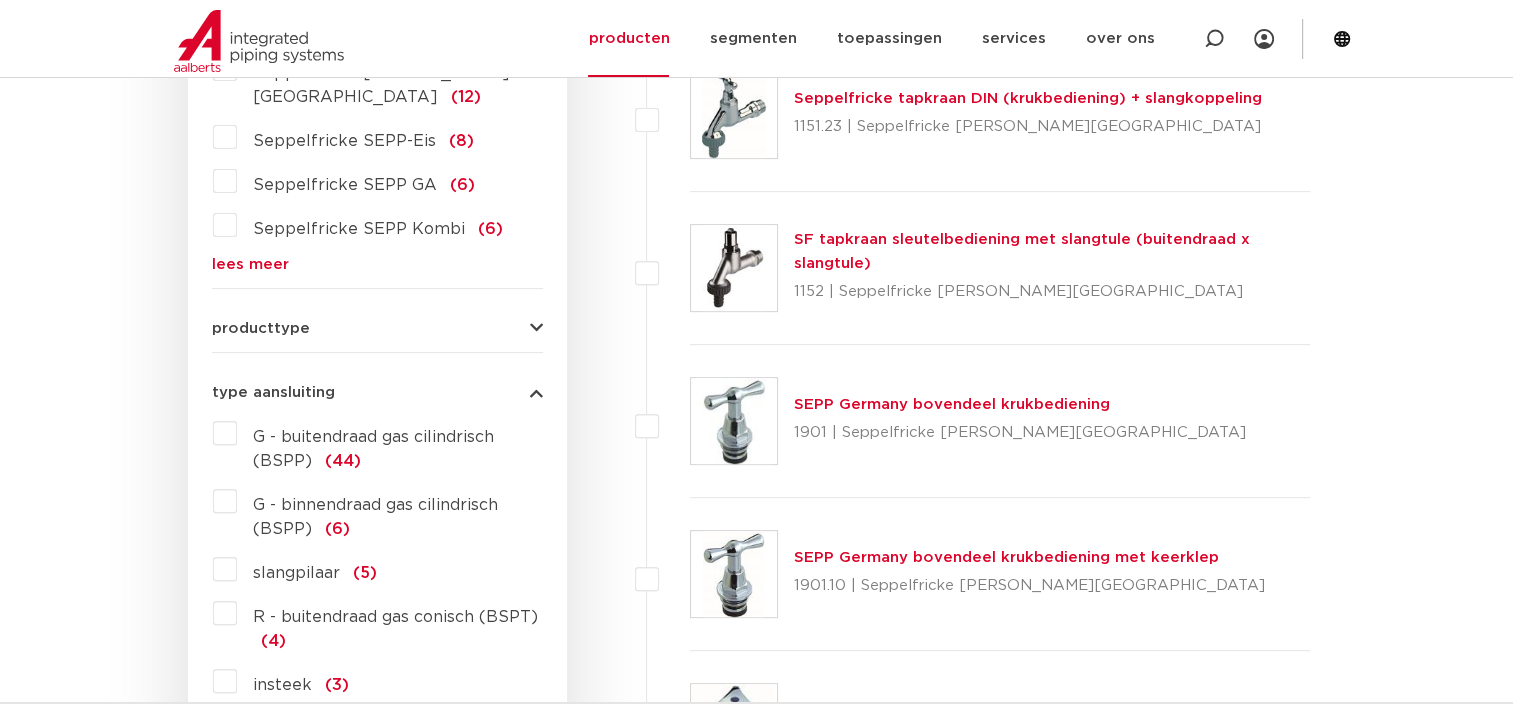 click at bounding box center (536, 392) 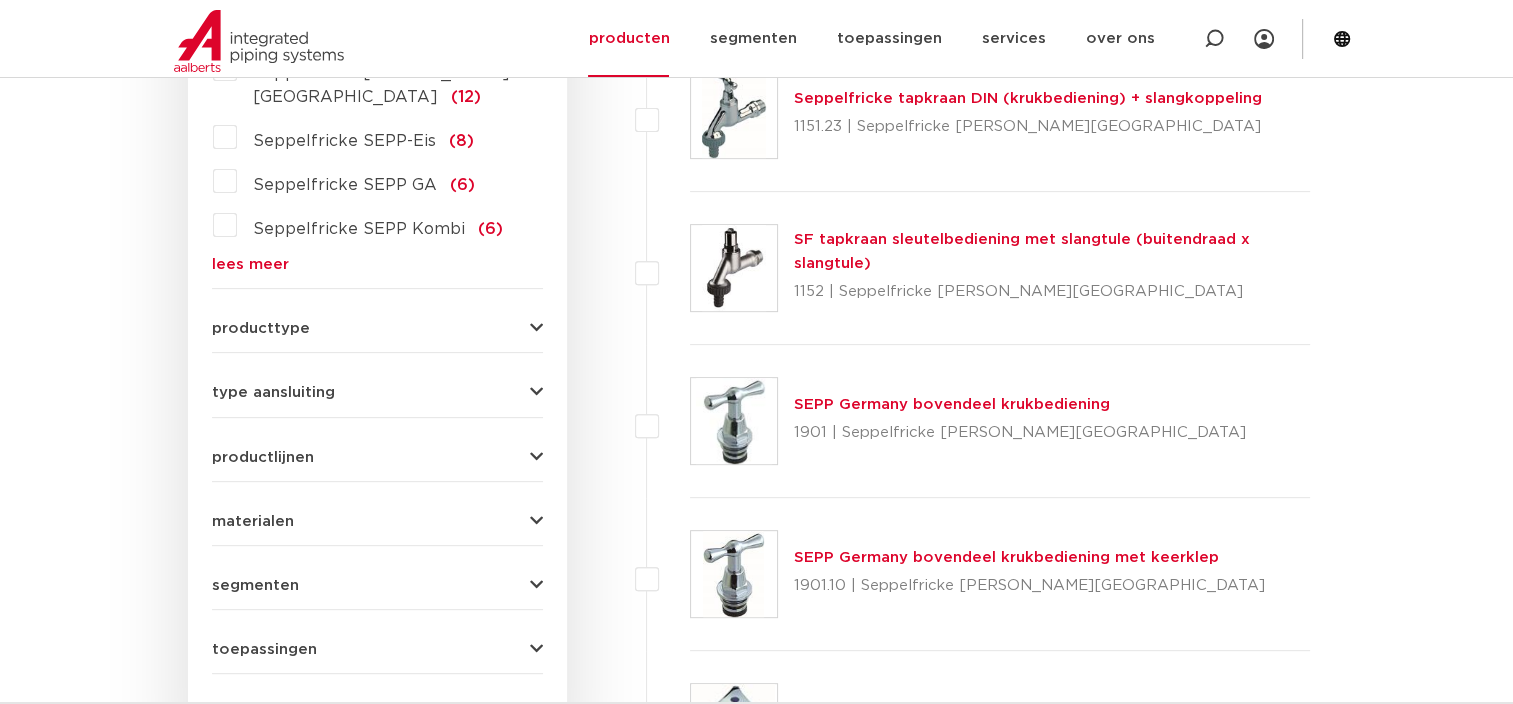 click on "zoek op naam of productnummer
alle categorieën
kranen
fittingen
afsluiters
buizen
gereedschappen
kranen" at bounding box center [377, 260] 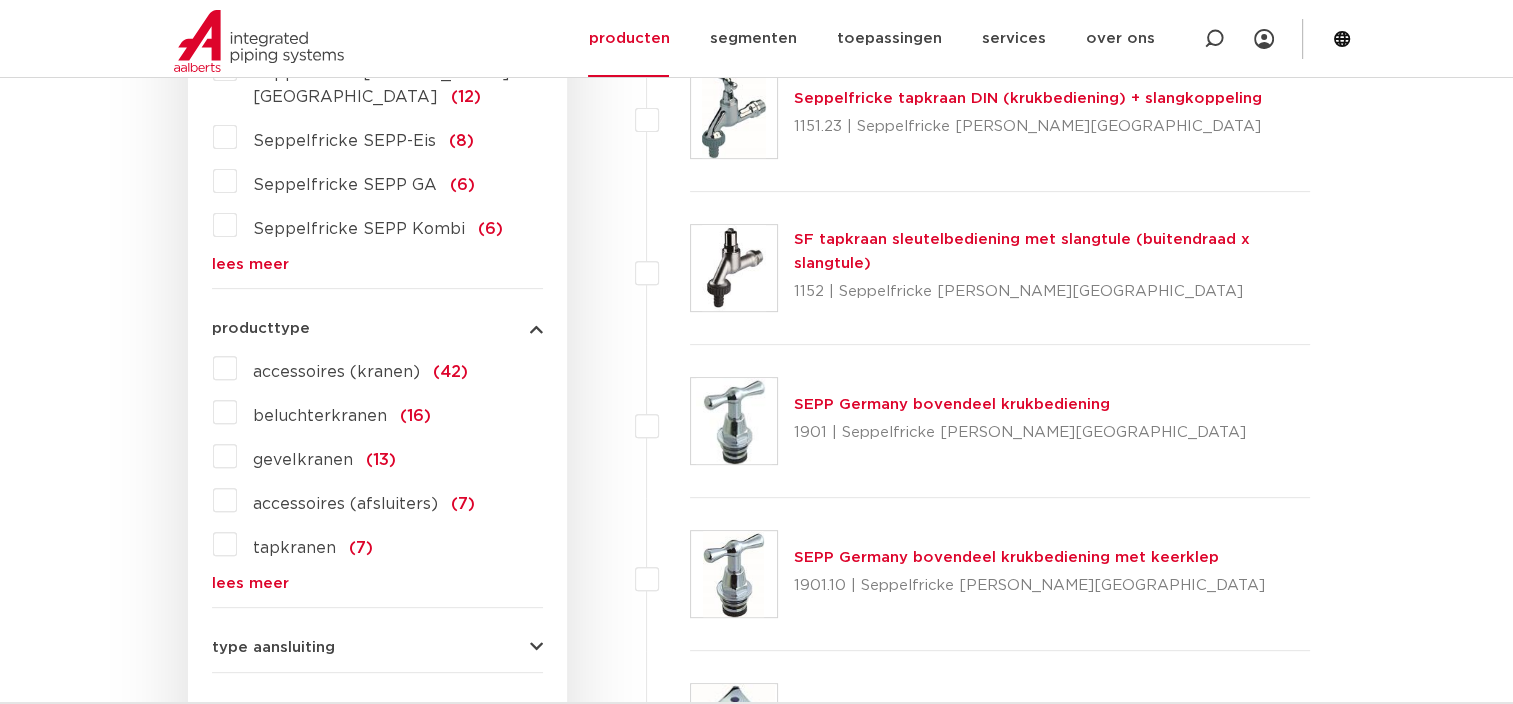 click on "gevelkranen
(13)" at bounding box center [316, 456] 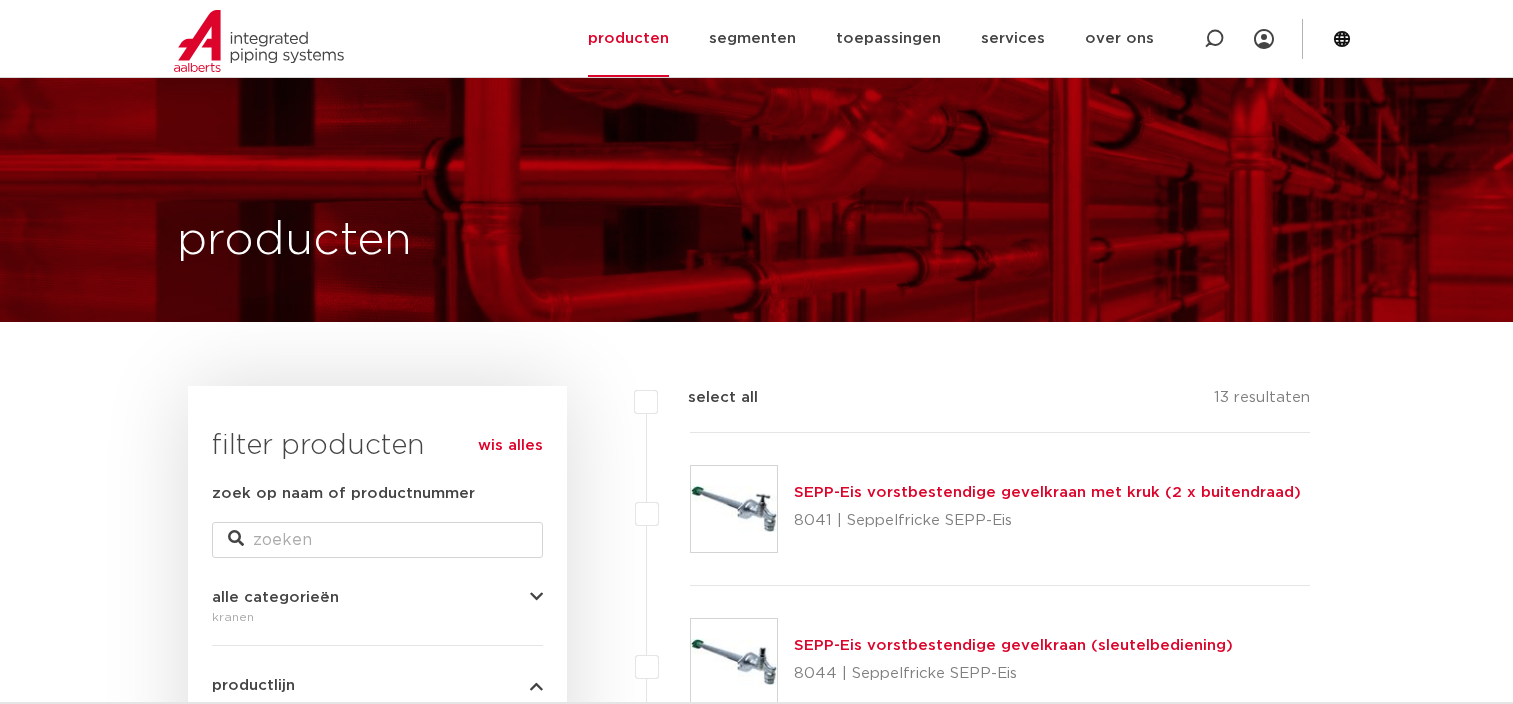 scroll, scrollTop: 700, scrollLeft: 0, axis: vertical 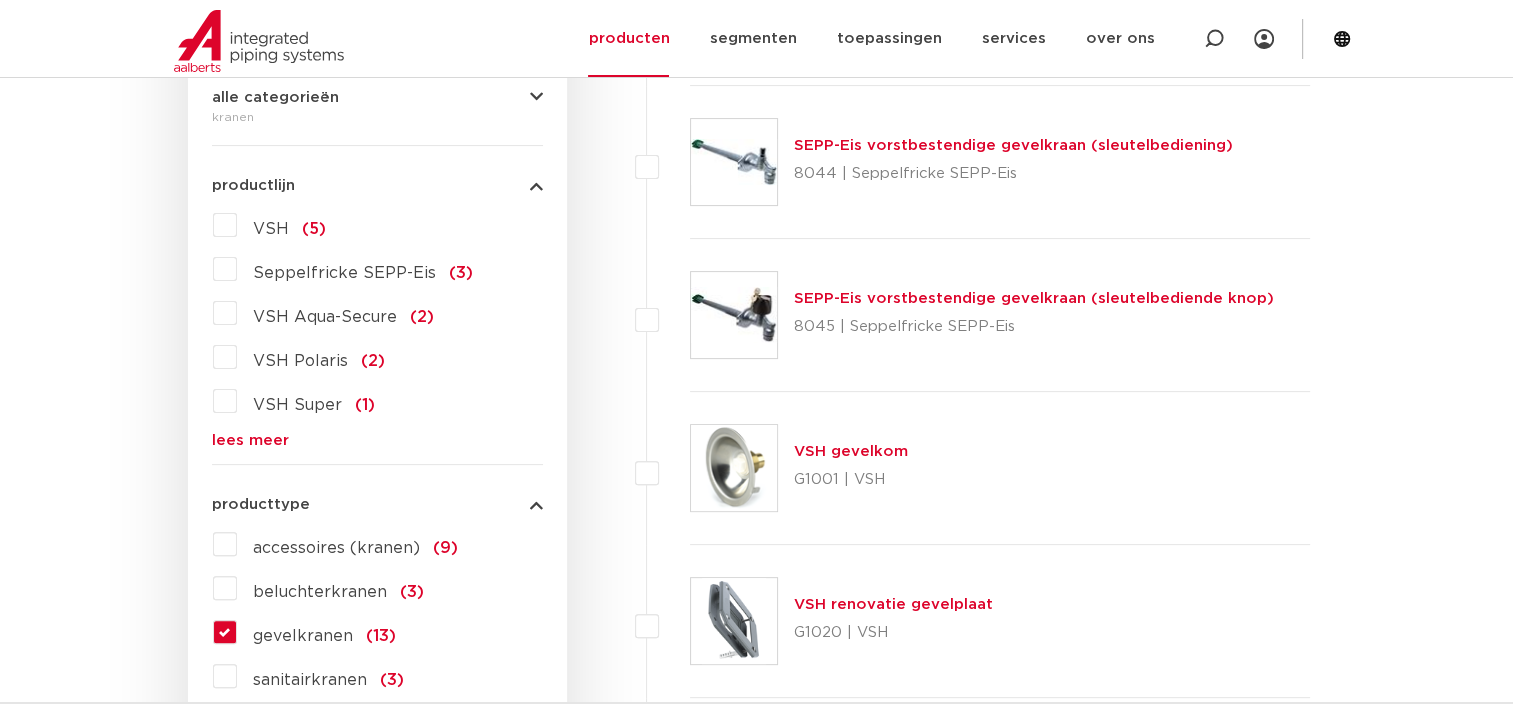 click on "lees meer" at bounding box center (377, 440) 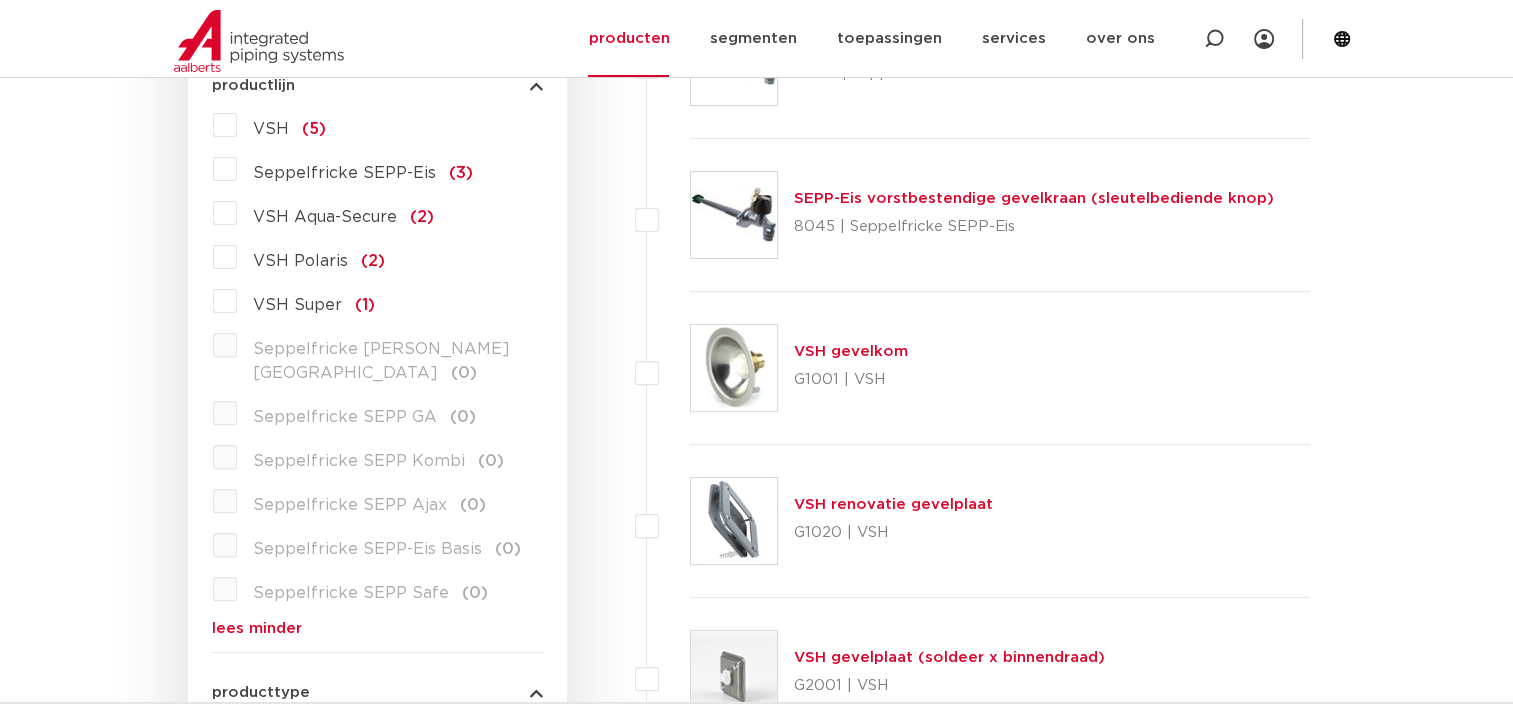 scroll, scrollTop: 500, scrollLeft: 0, axis: vertical 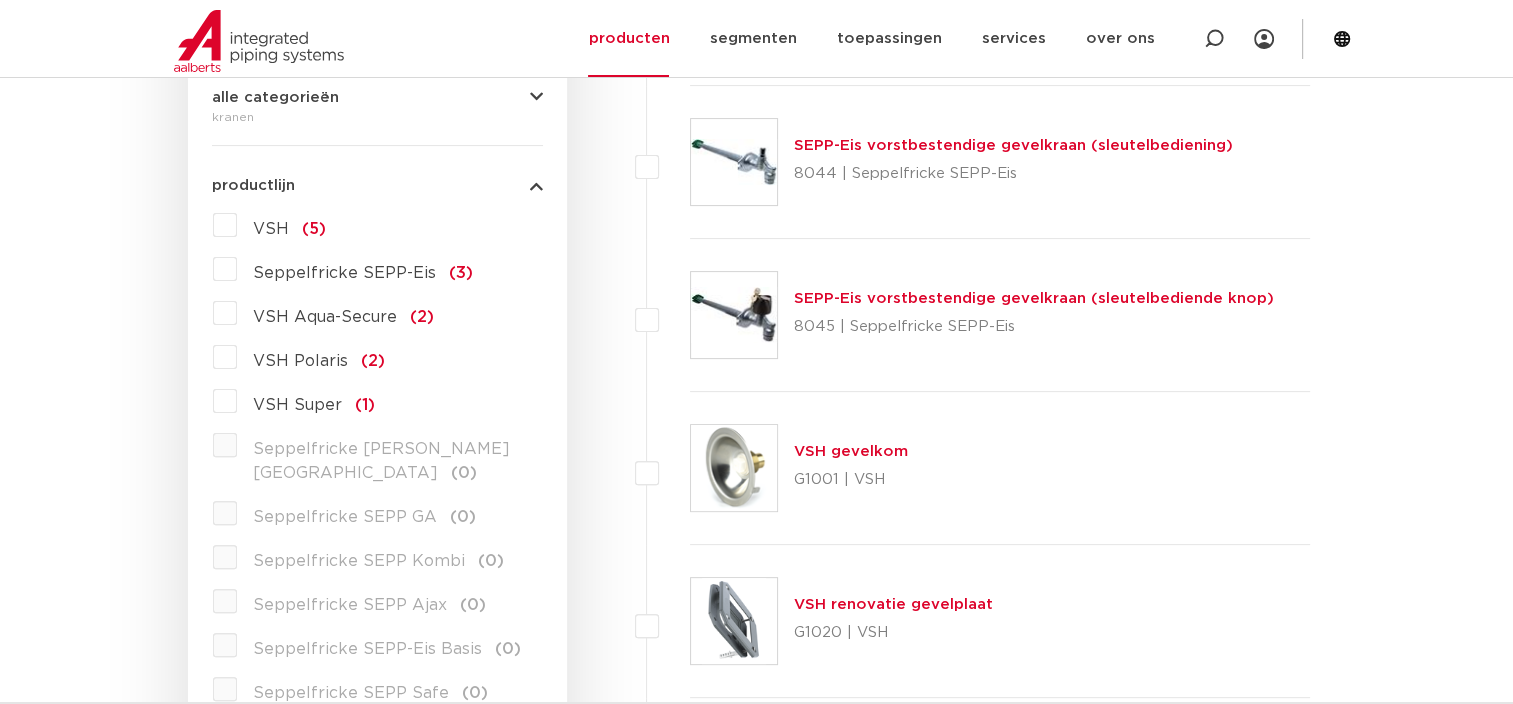 click on "wis alles
filter producten
zoek op naam of productnummer
alle categorieën
kranen
[GEOGRAPHIC_DATA]
afsluiters
buizen" at bounding box center (377, 695) 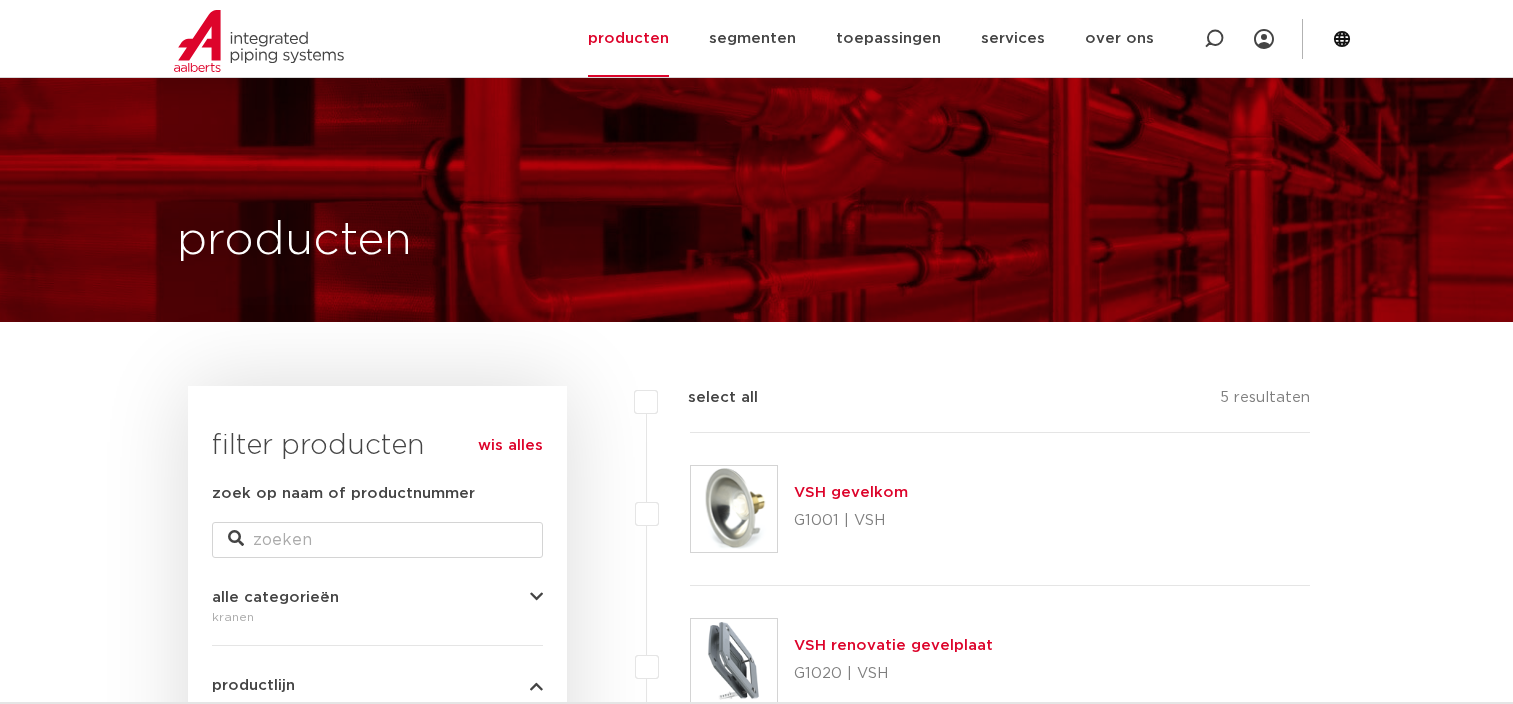 scroll, scrollTop: 500, scrollLeft: 0, axis: vertical 